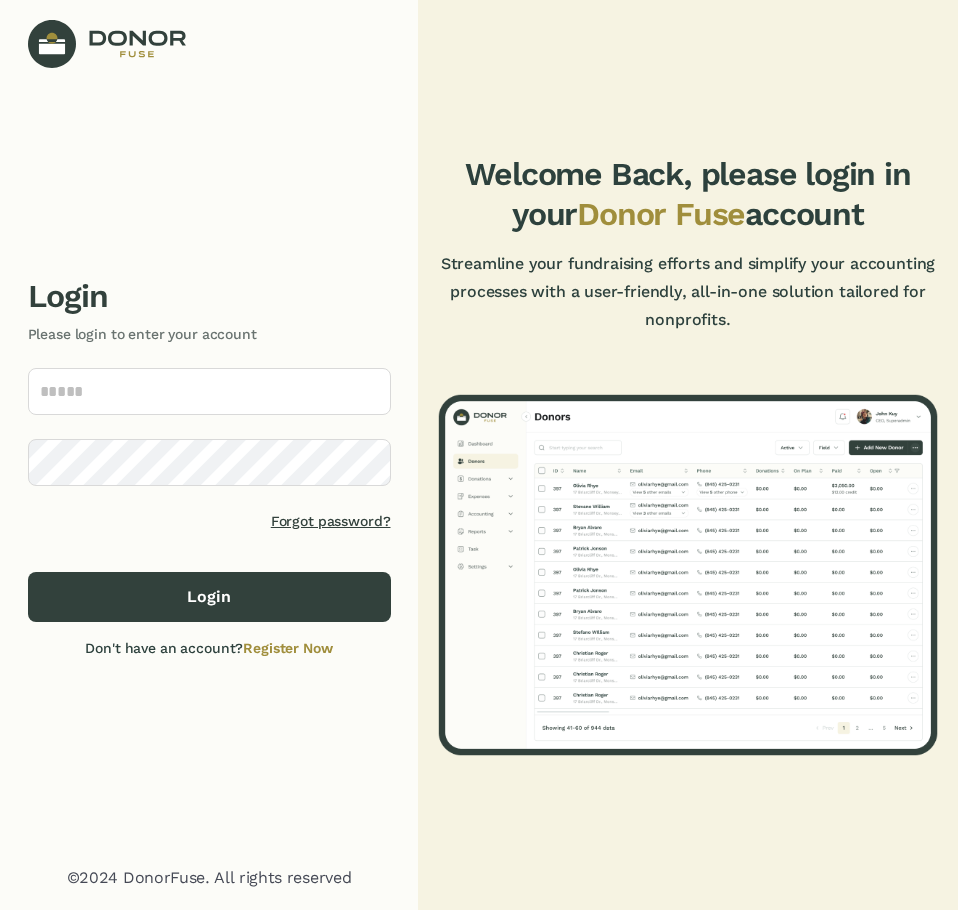 scroll, scrollTop: 0, scrollLeft: 0, axis: both 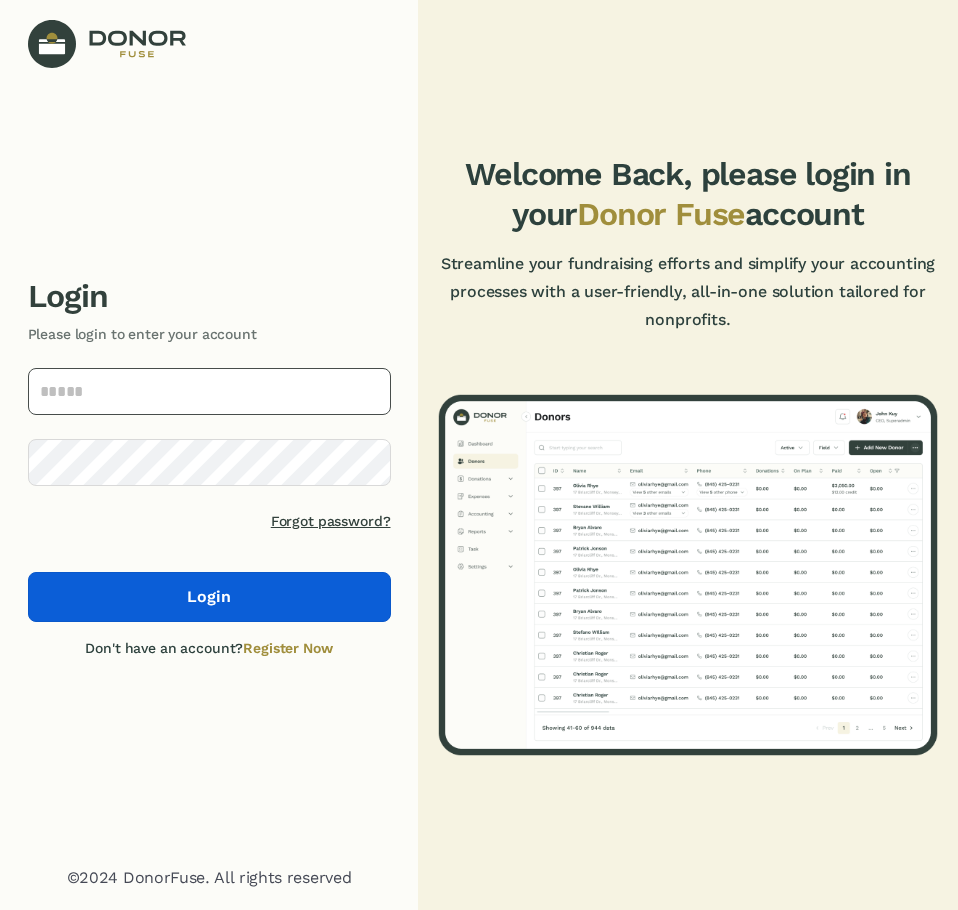 type on "**********" 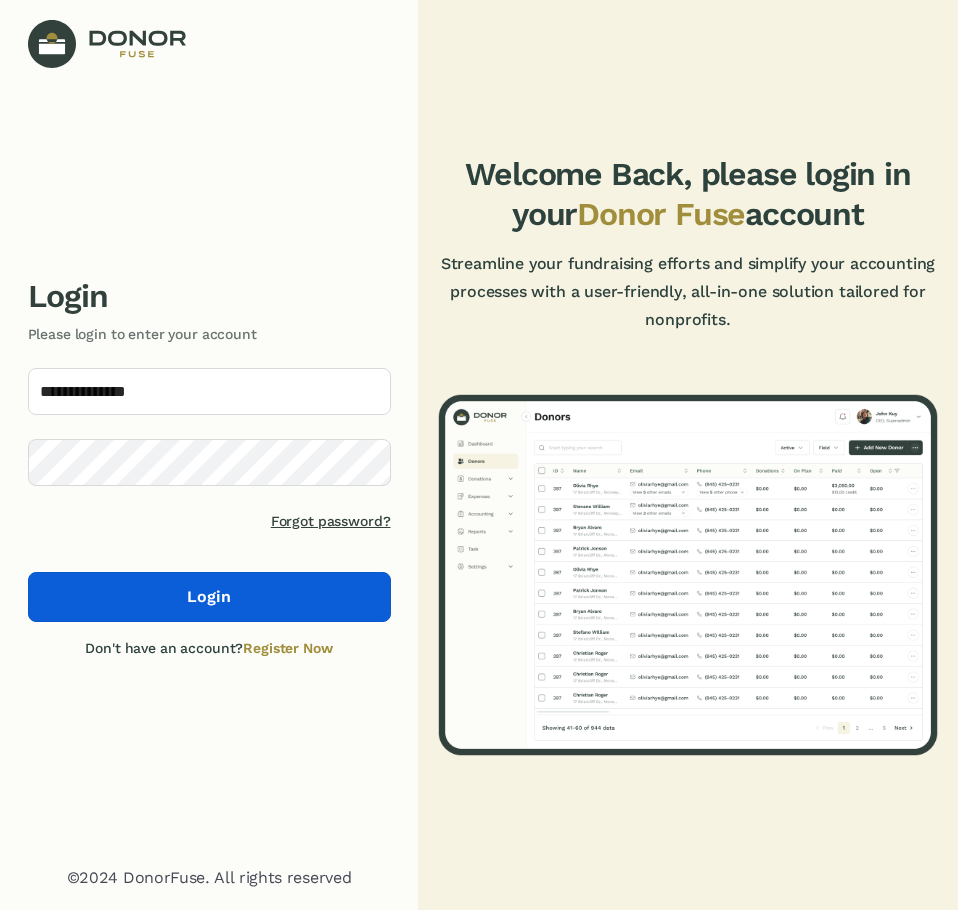 click on "Login" 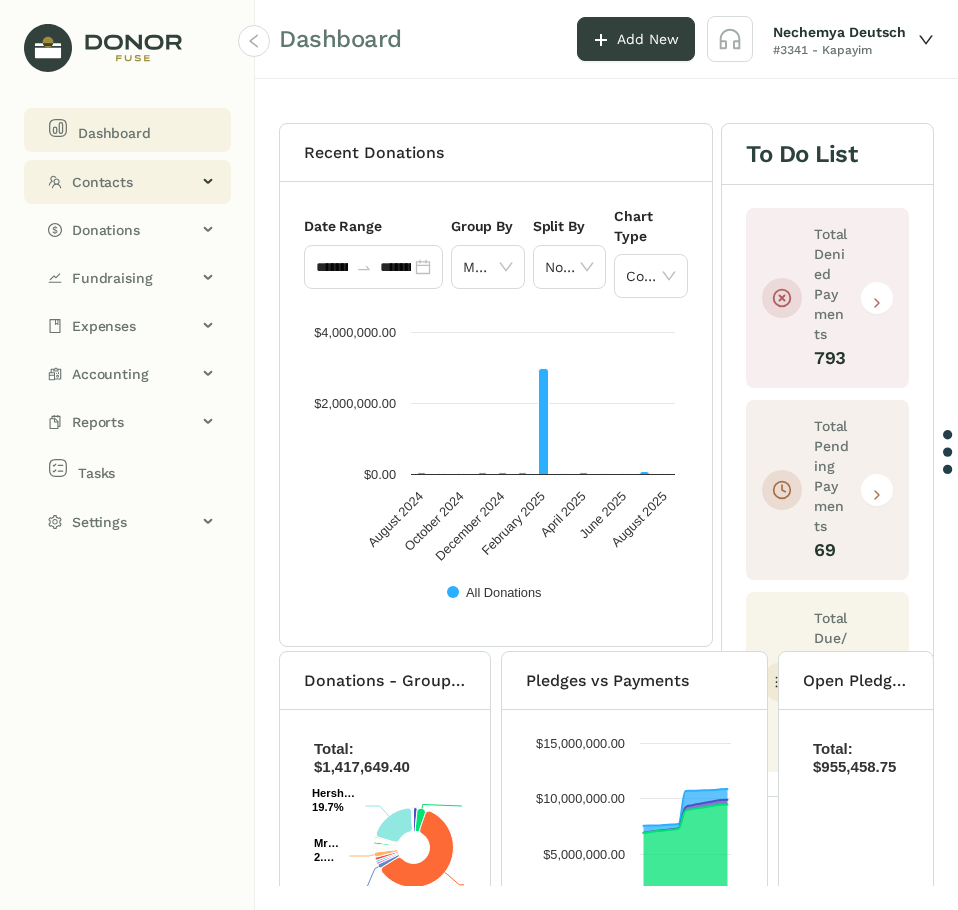click on "Contacts" 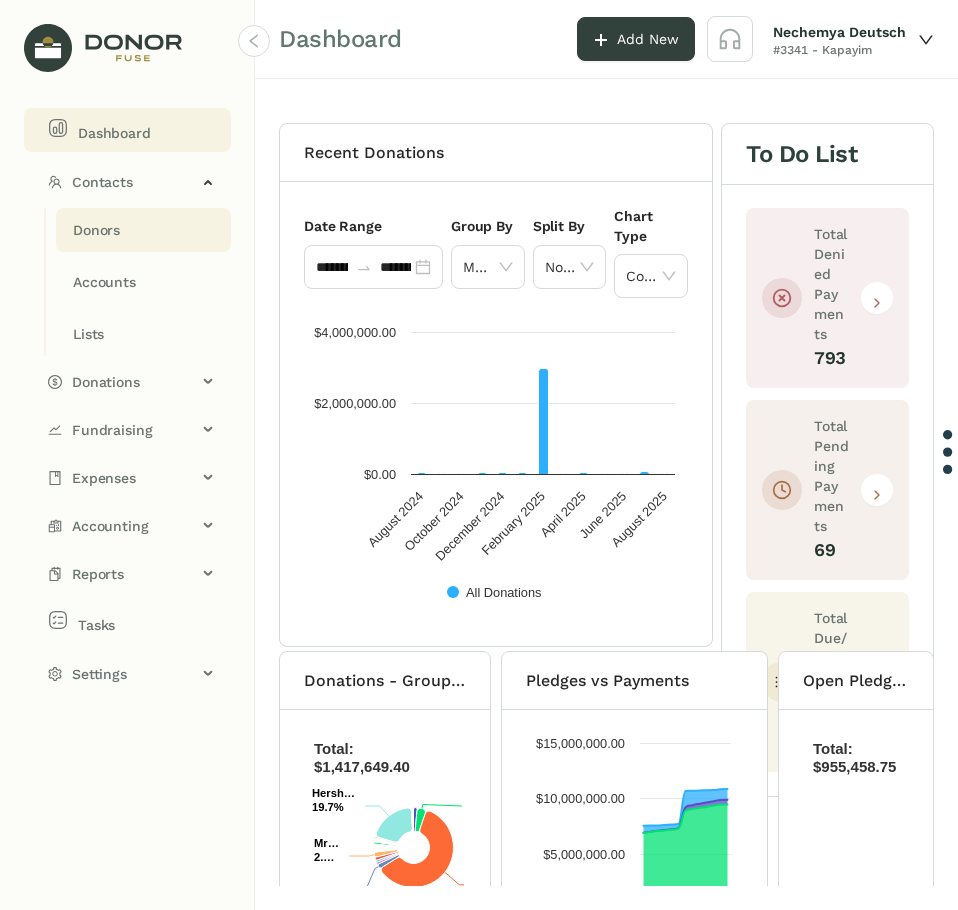 click on "Donors" 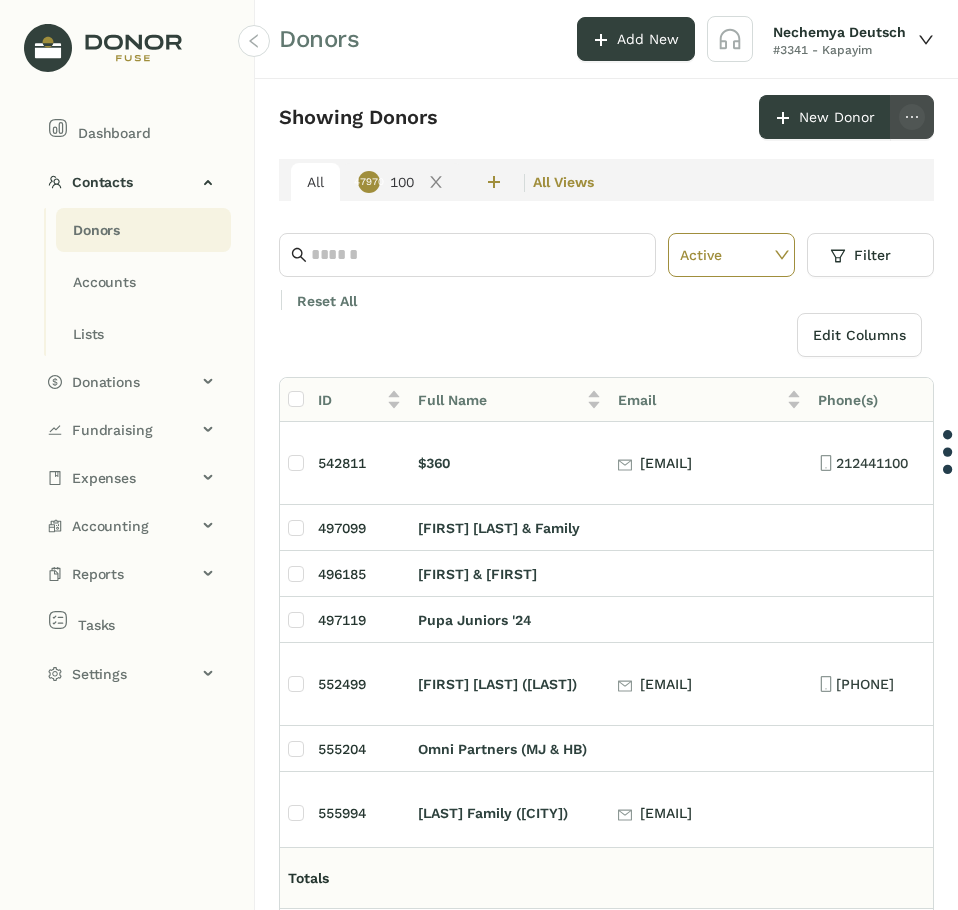 click 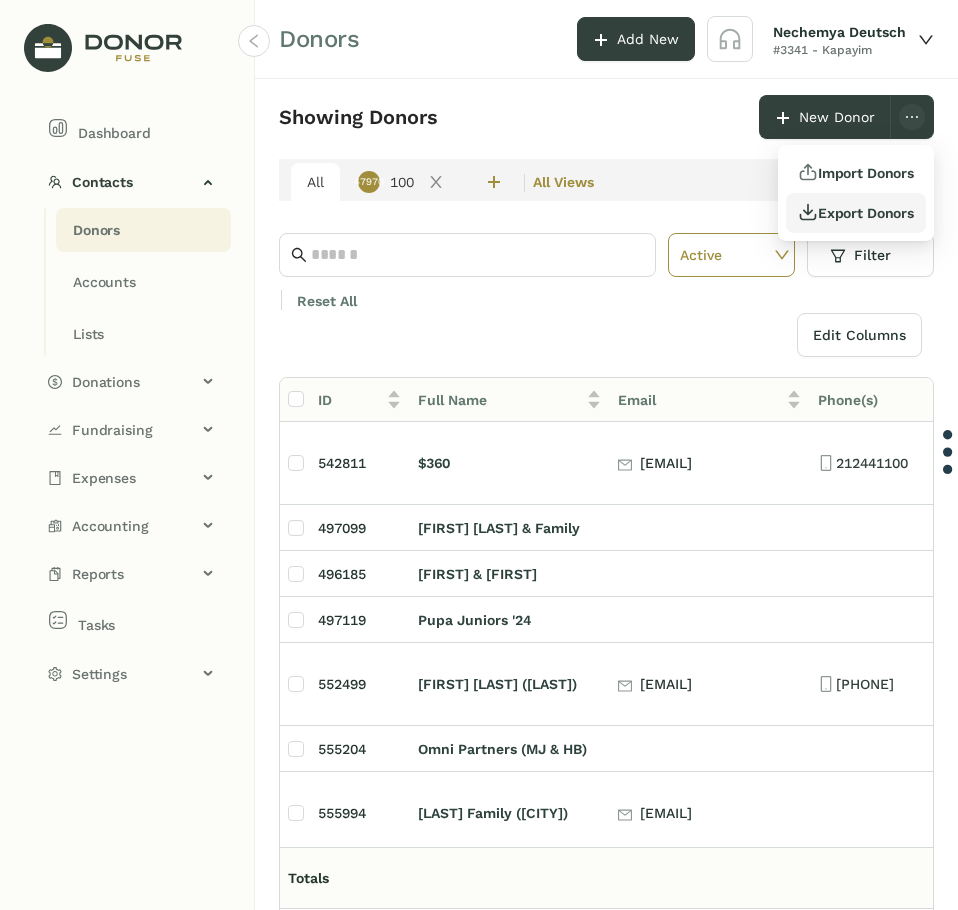 click on "Export Donors" at bounding box center [856, 213] 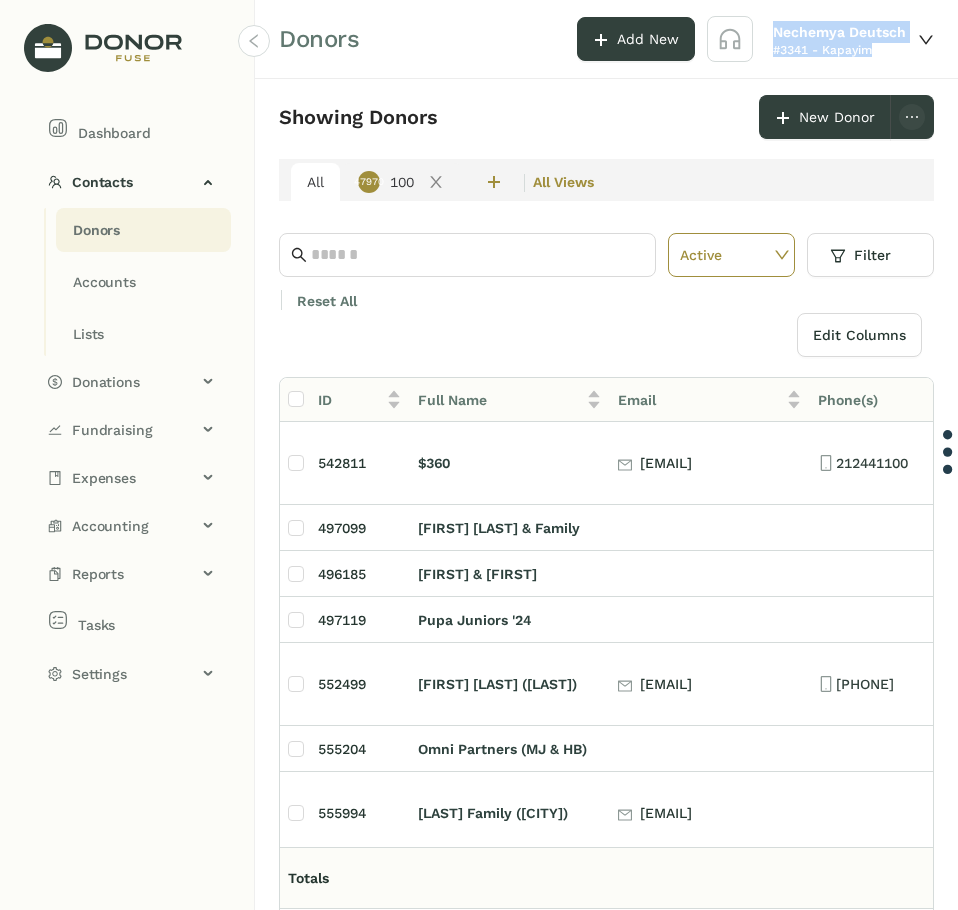 drag, startPoint x: 775, startPoint y: 29, endPoint x: 903, endPoint y: 66, distance: 133.24039 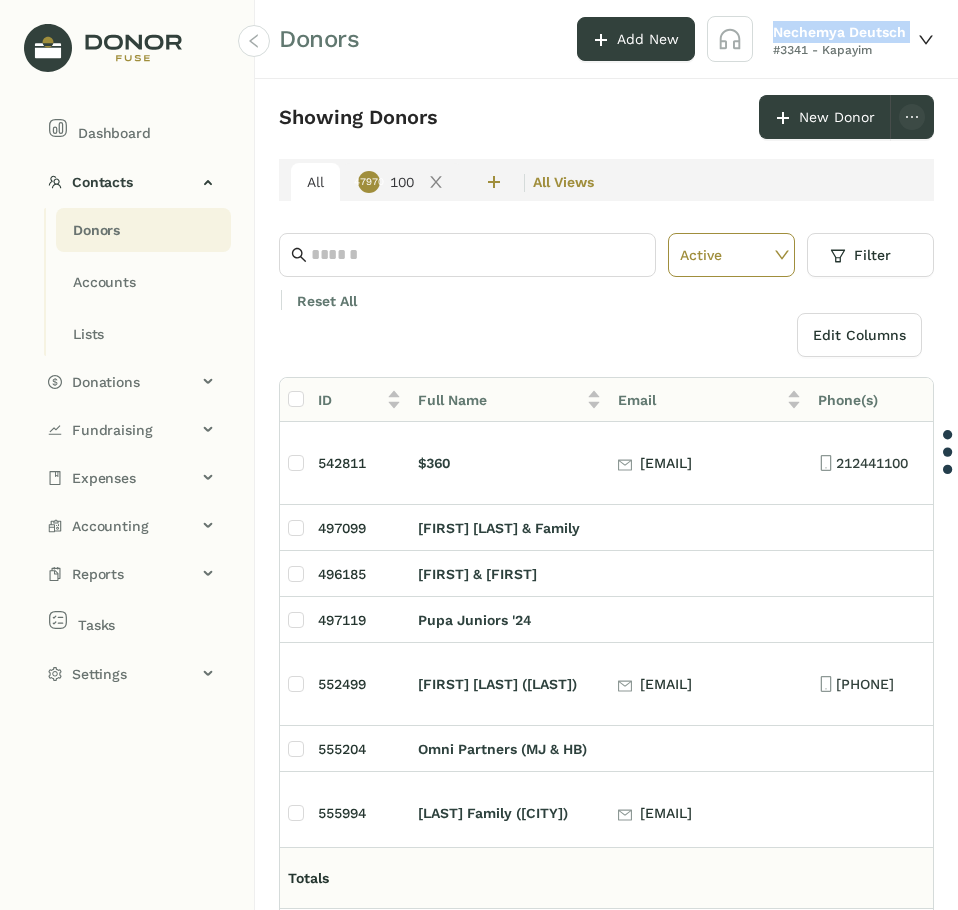 click on "Nechemya Deutsch" 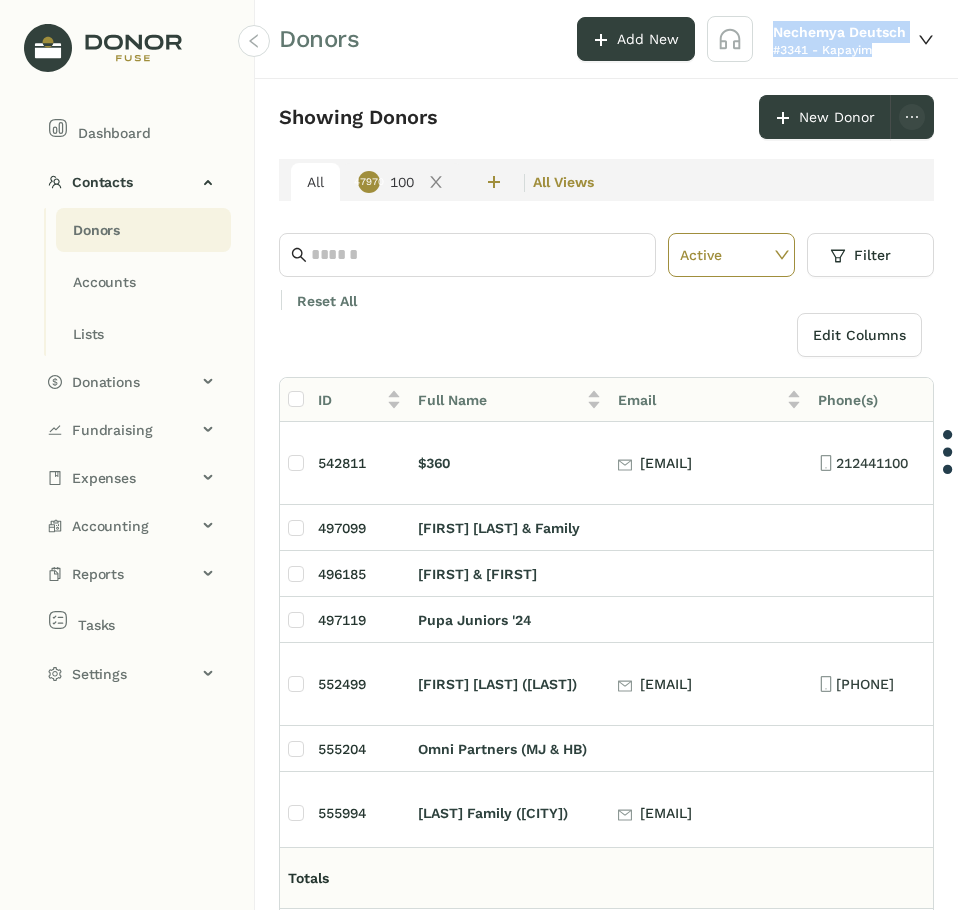 drag, startPoint x: 784, startPoint y: 27, endPoint x: 880, endPoint y: 58, distance: 100.88112 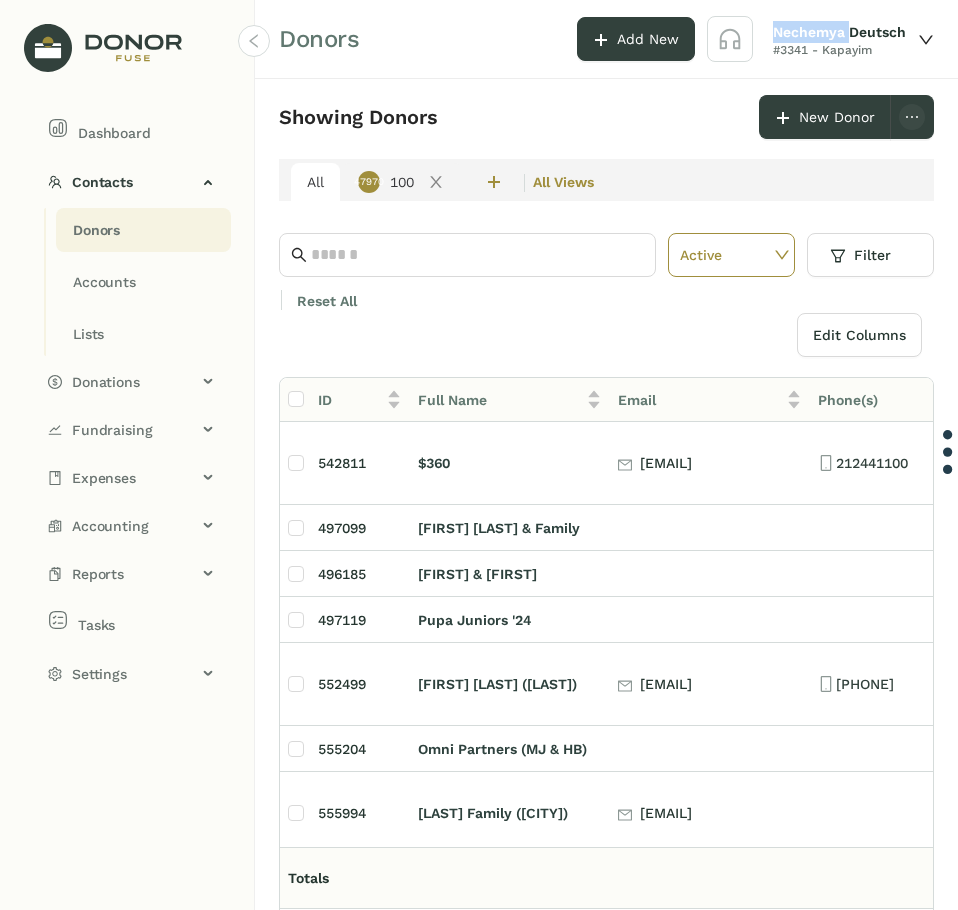 click on "Nechemya Deutsch" 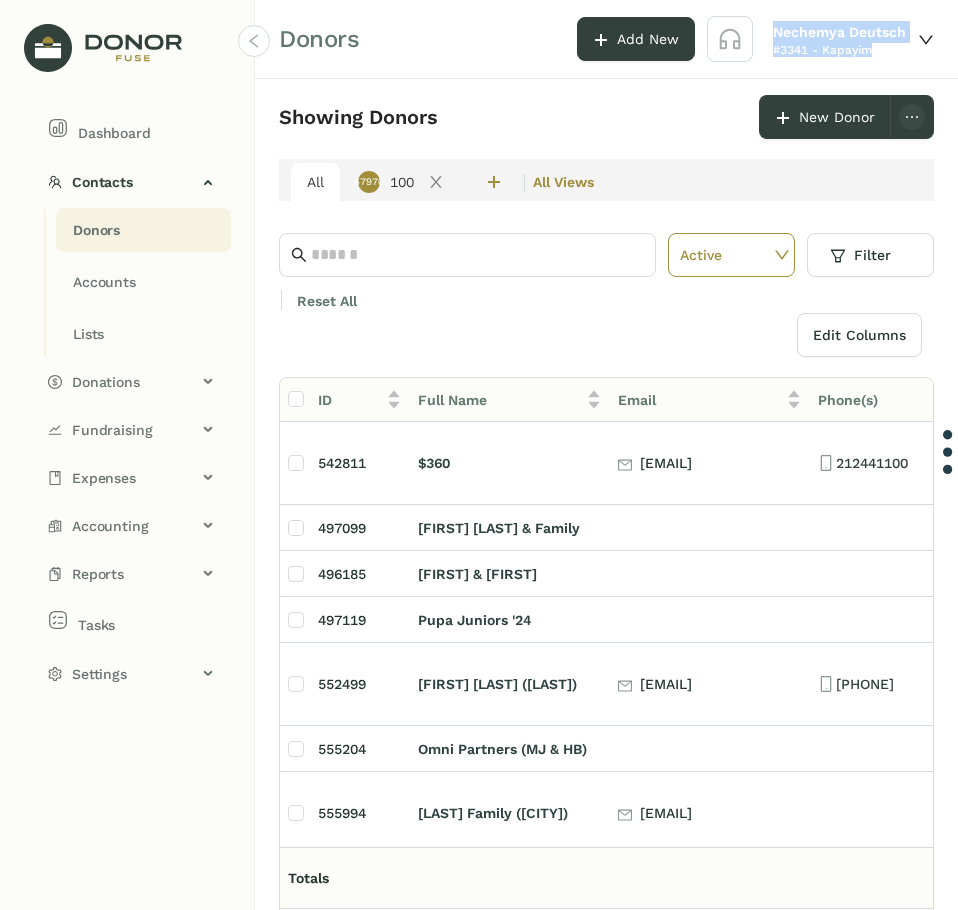 drag, startPoint x: 786, startPoint y: 33, endPoint x: 855, endPoint y: 51, distance: 71.30919 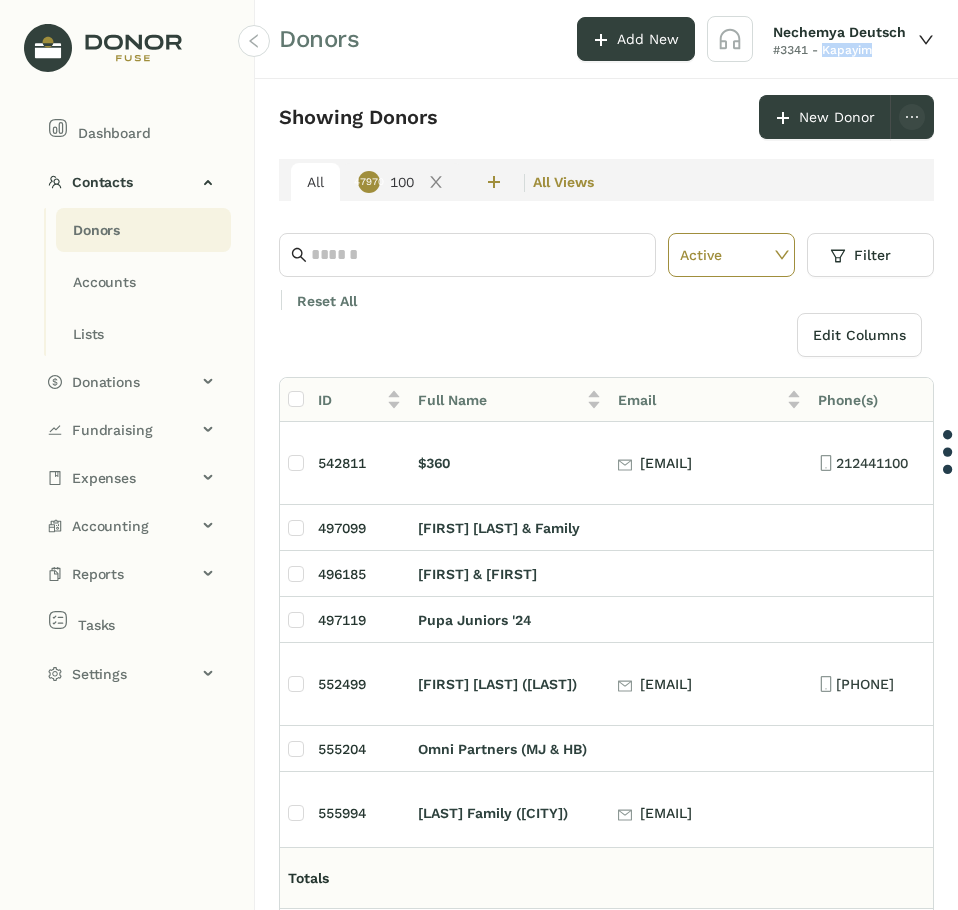 click on "#3341 - Kapayim" 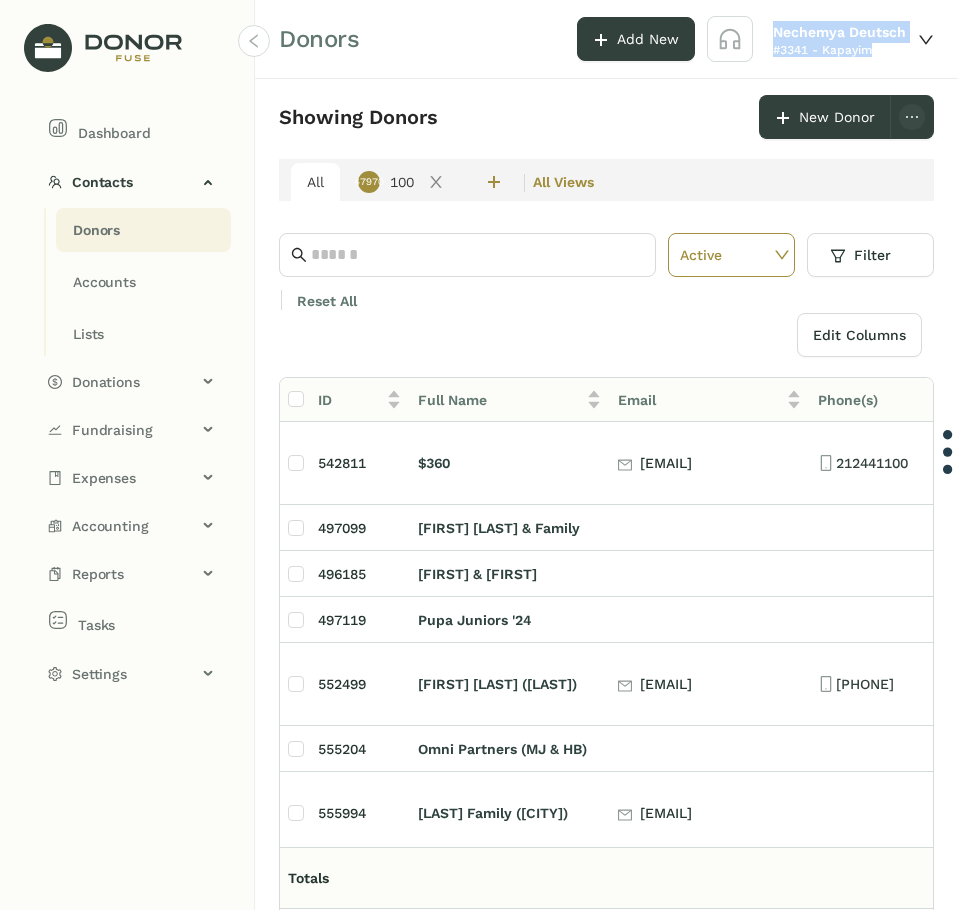 drag, startPoint x: 855, startPoint y: 51, endPoint x: 809, endPoint y: 35, distance: 48.703182 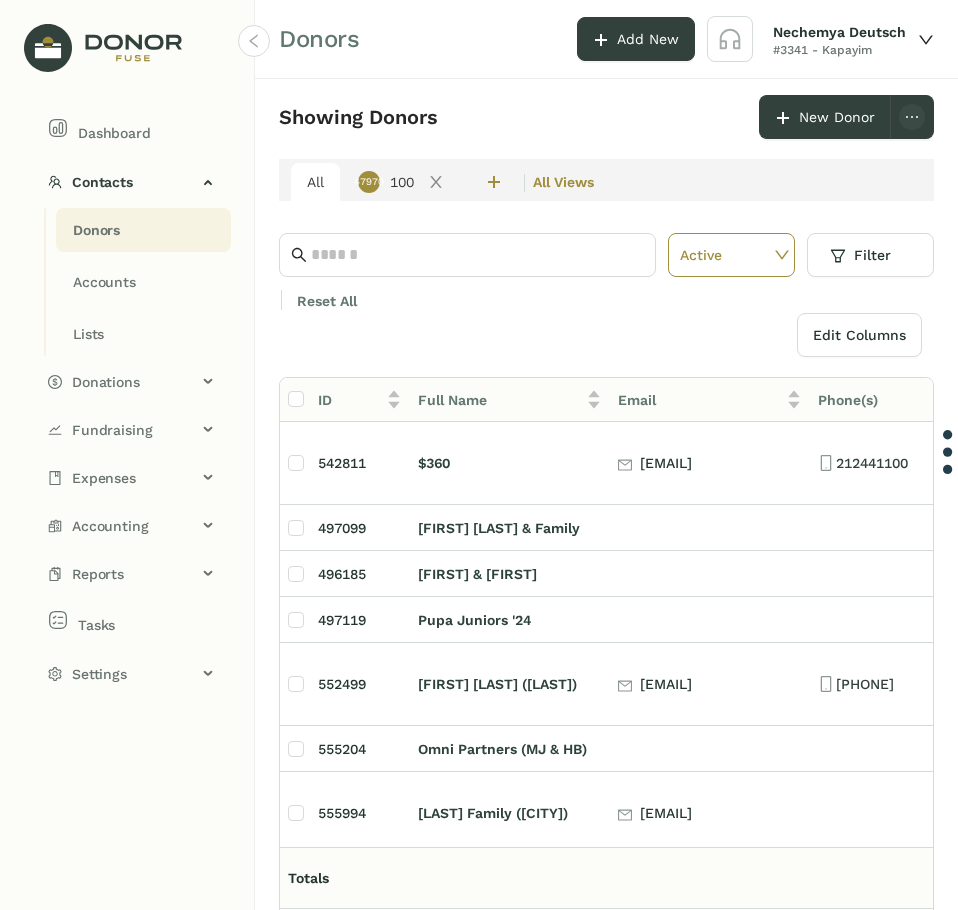 click on "#3341 - Kapayim" 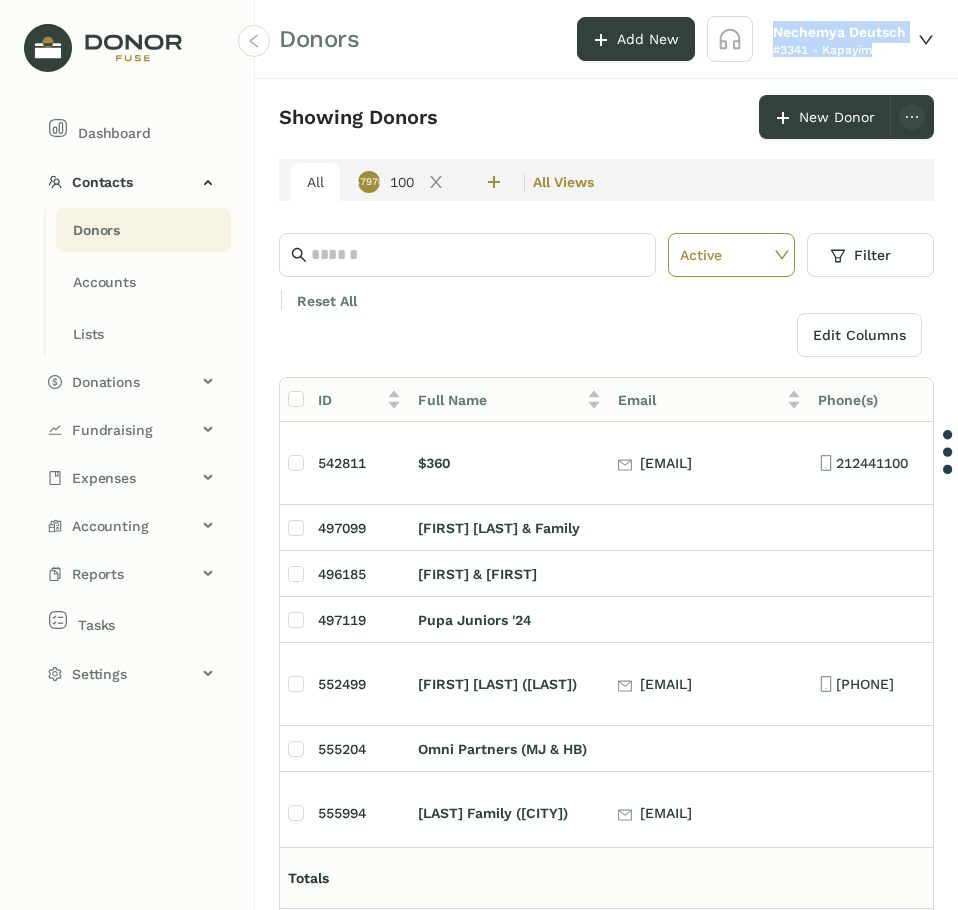 drag, startPoint x: 873, startPoint y: 51, endPoint x: 811, endPoint y: 34, distance: 64.288414 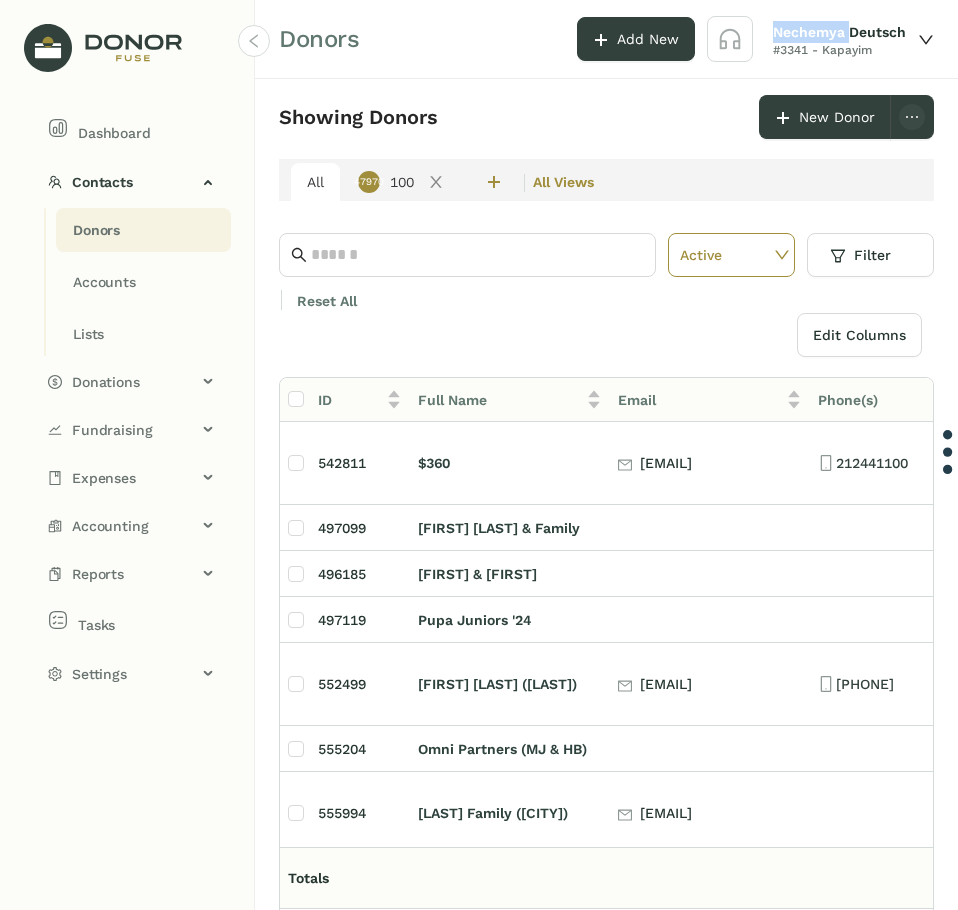 click on "Nechemya Deutsch" 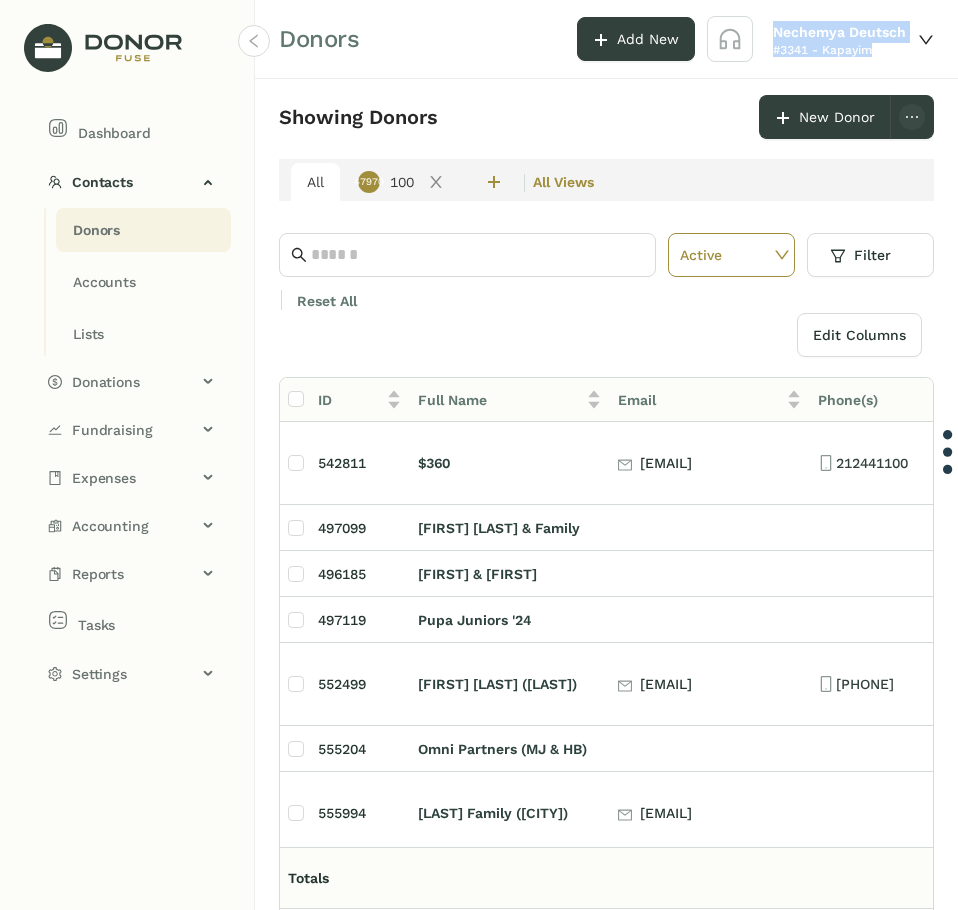 drag, startPoint x: 791, startPoint y: 30, endPoint x: 872, endPoint y: 51, distance: 83.677956 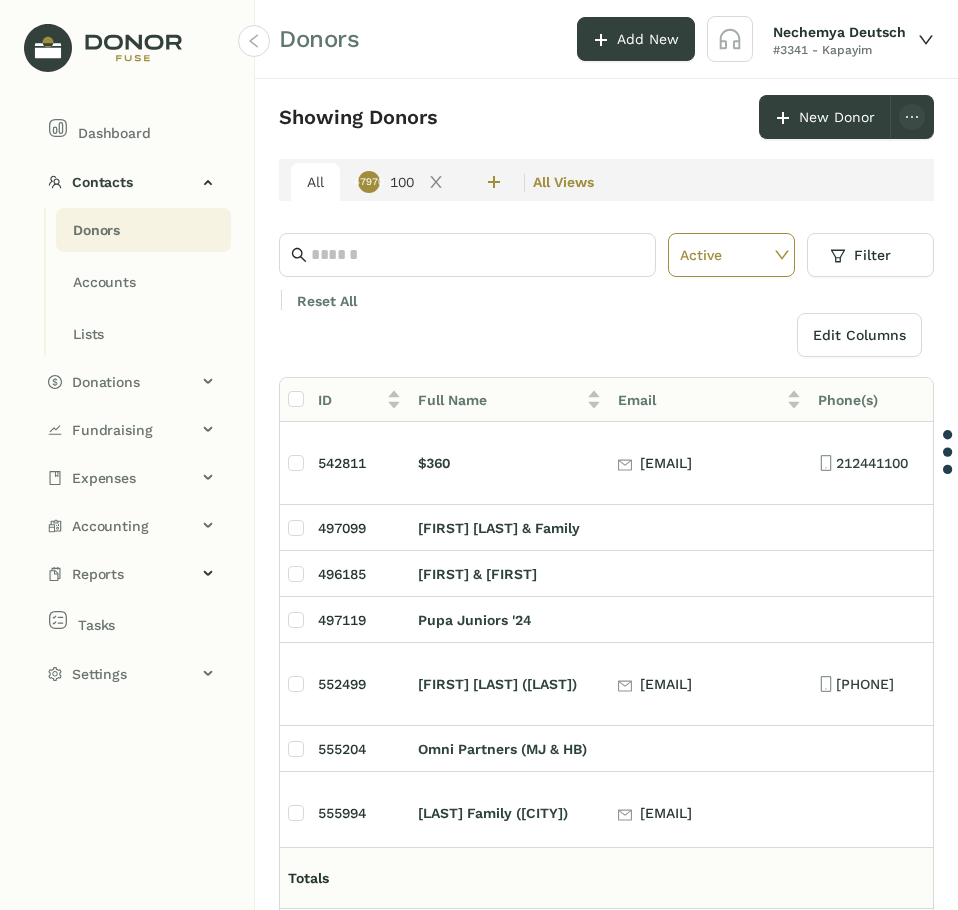 drag, startPoint x: 140, startPoint y: 566, endPoint x: 127, endPoint y: 591, distance: 28.178005 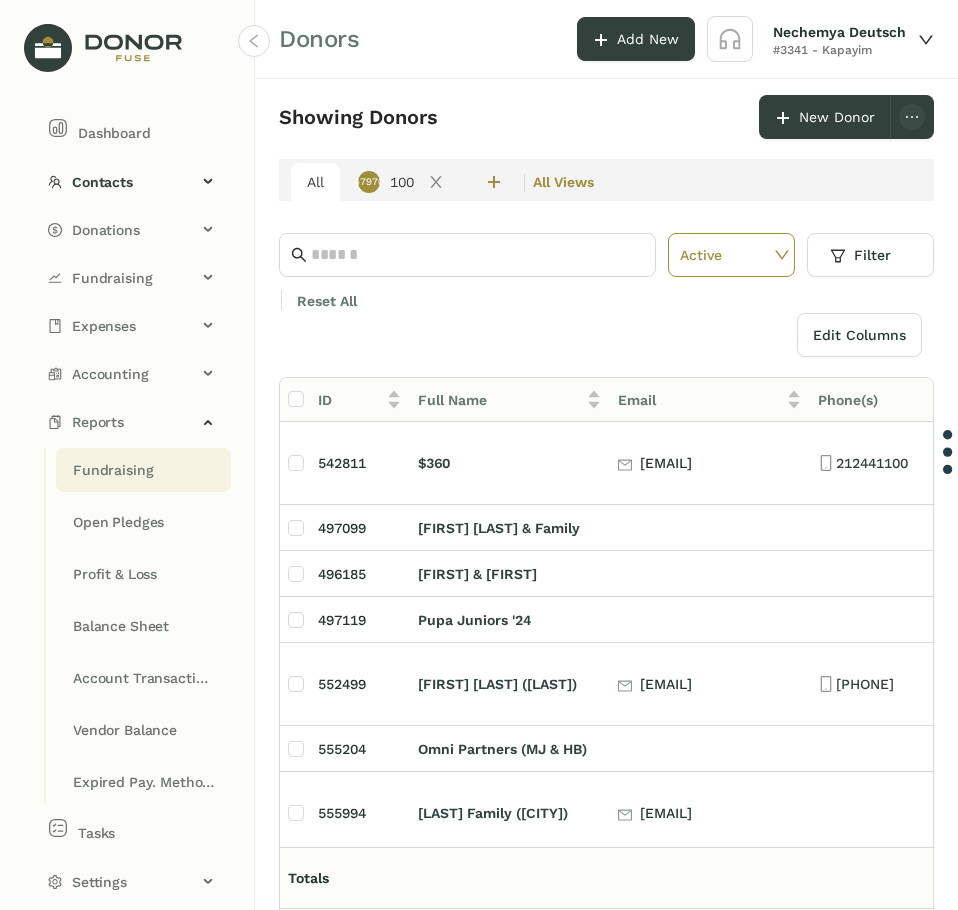 click on "Fundraising" 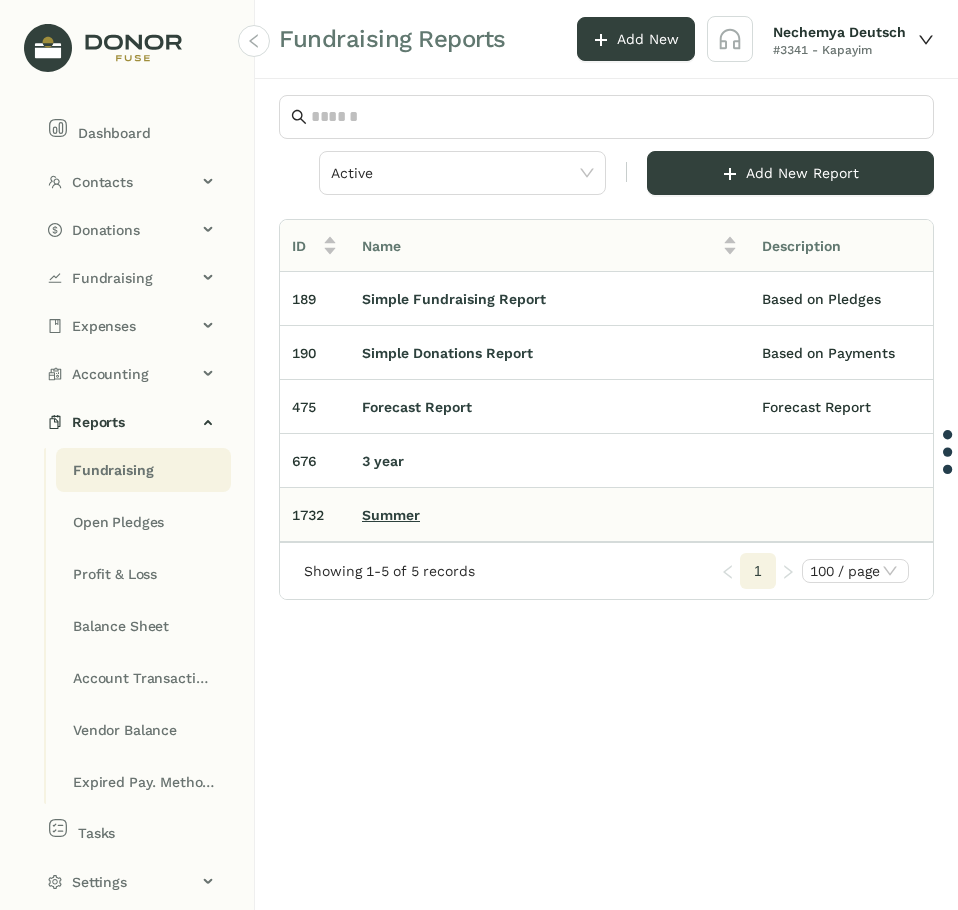 click on "Summer" 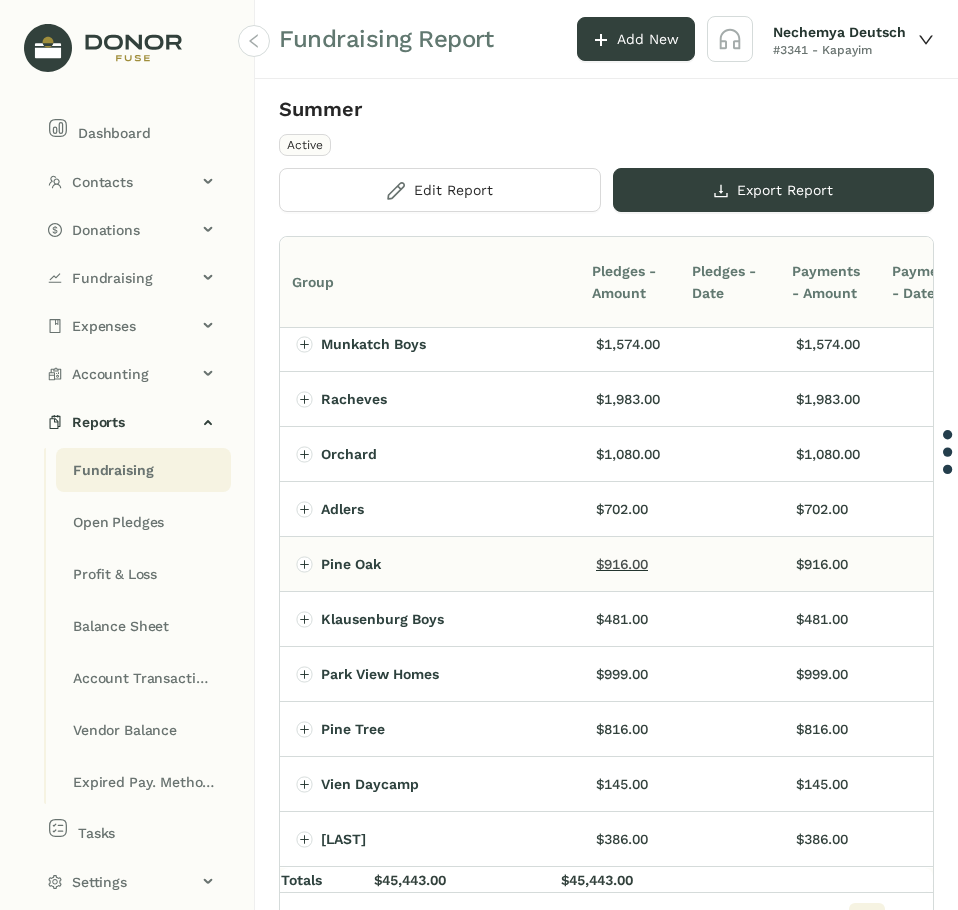 scroll, scrollTop: 0, scrollLeft: 0, axis: both 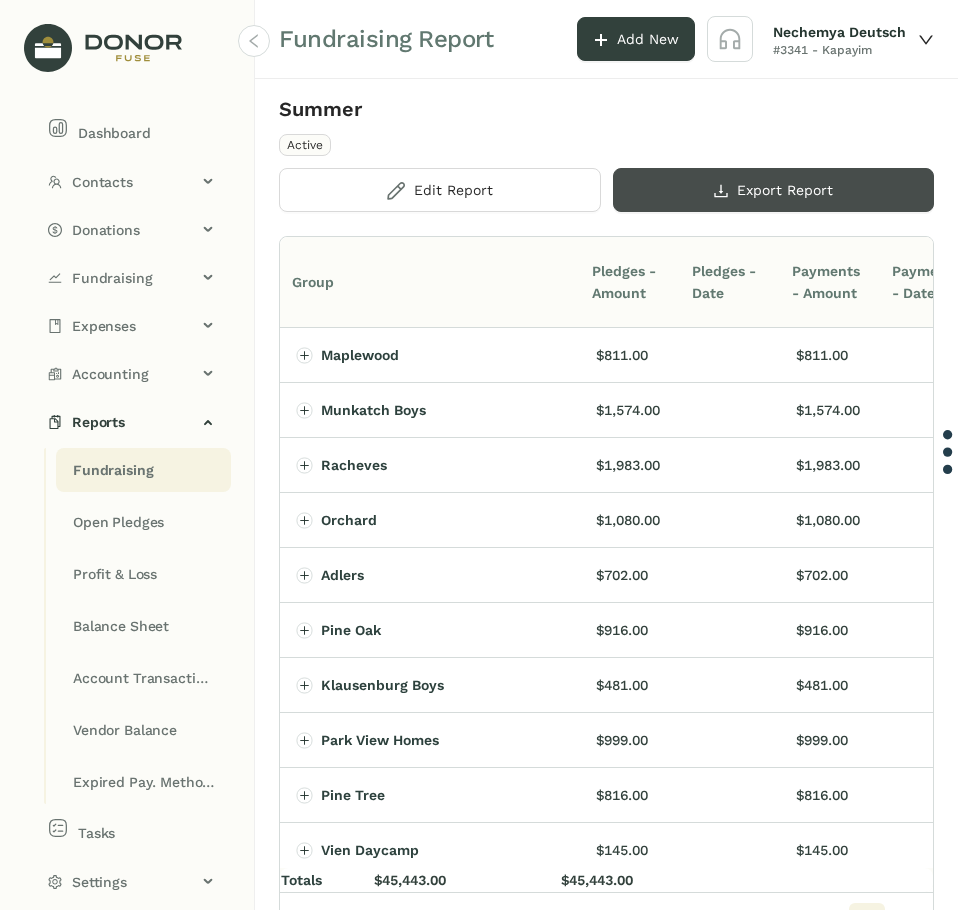 click on "Export Report" 